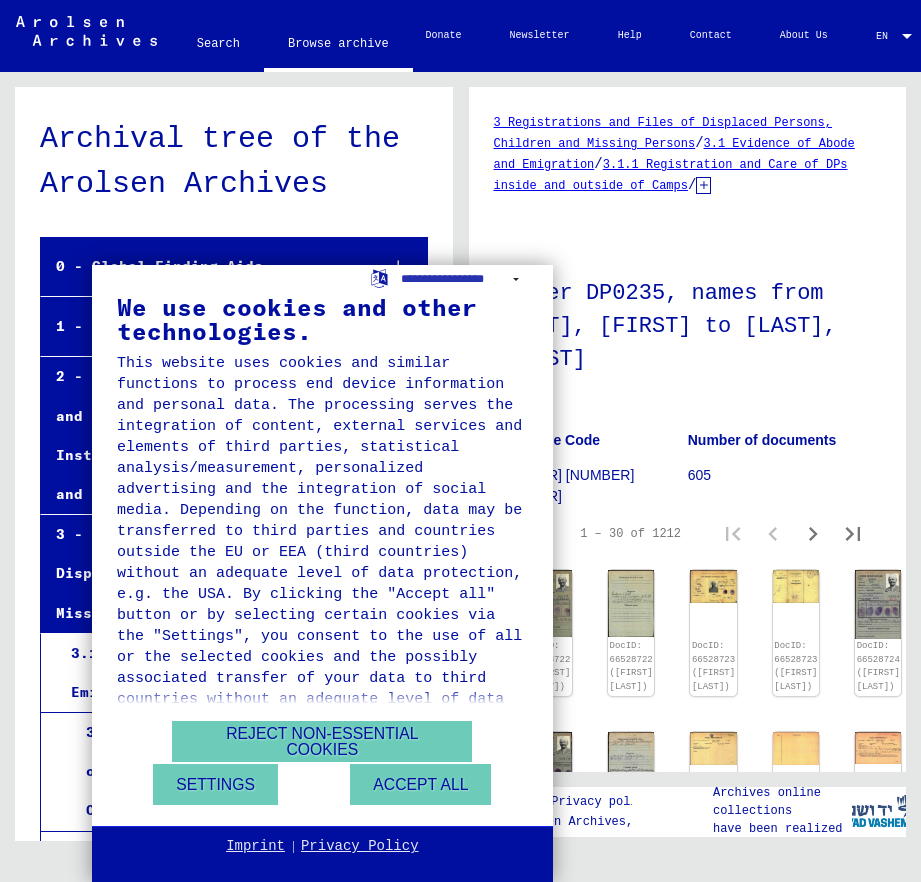scroll, scrollTop: 0, scrollLeft: 0, axis: both 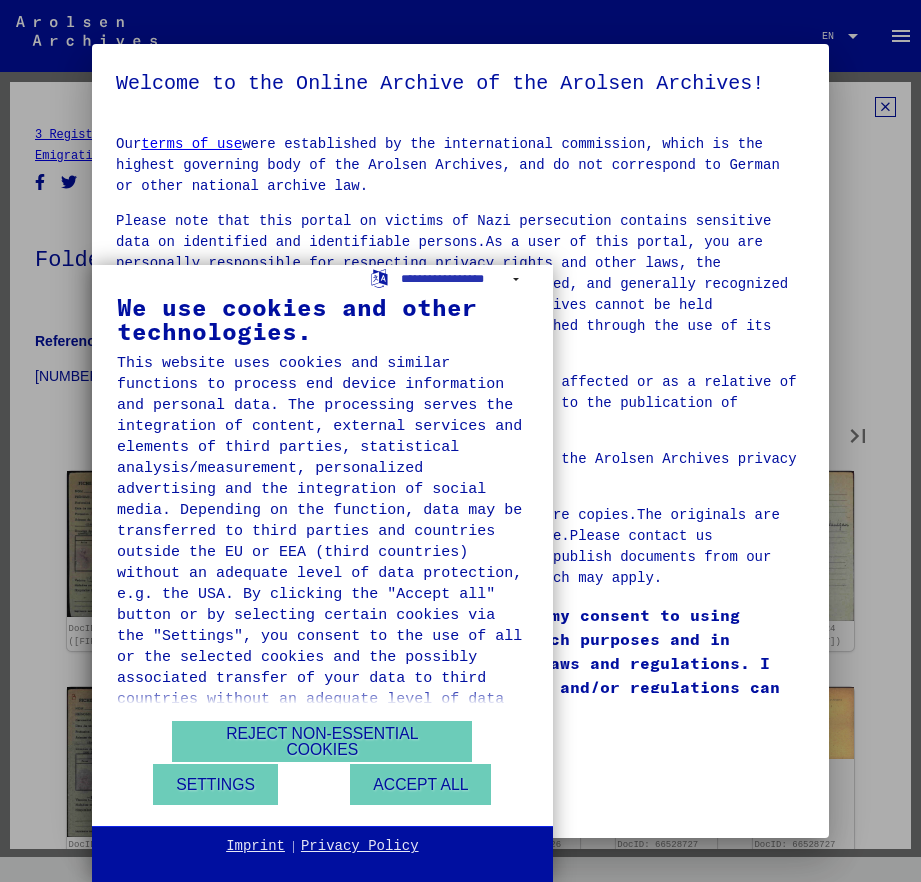 type on "*" 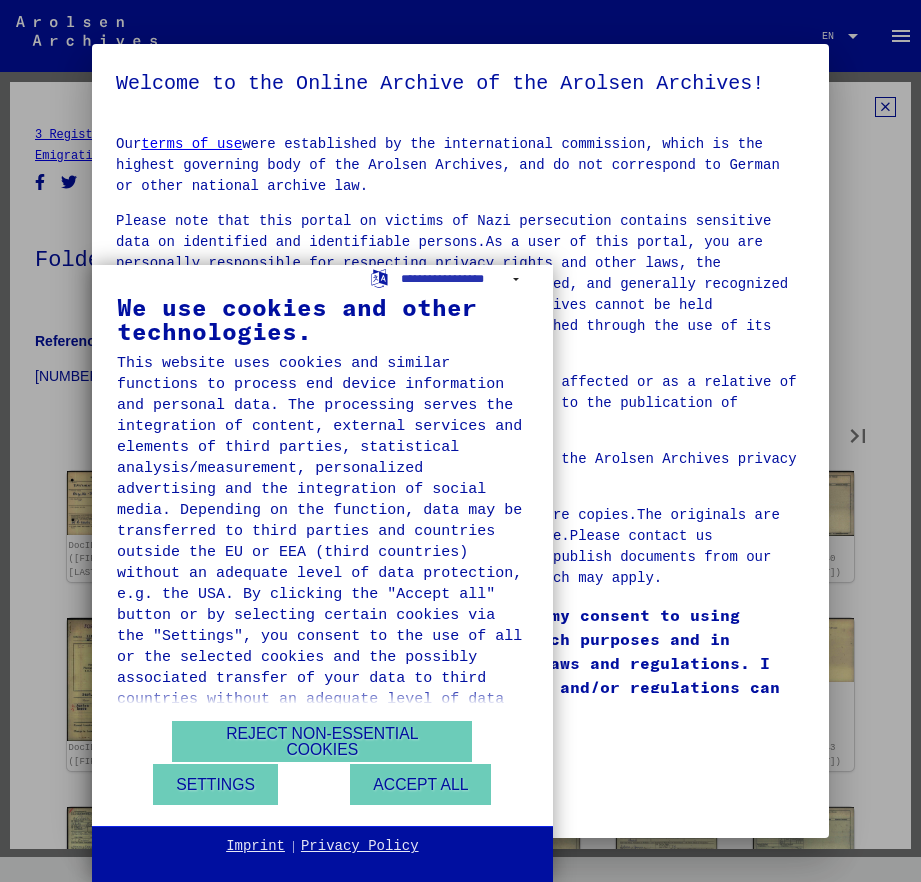 type on "*" 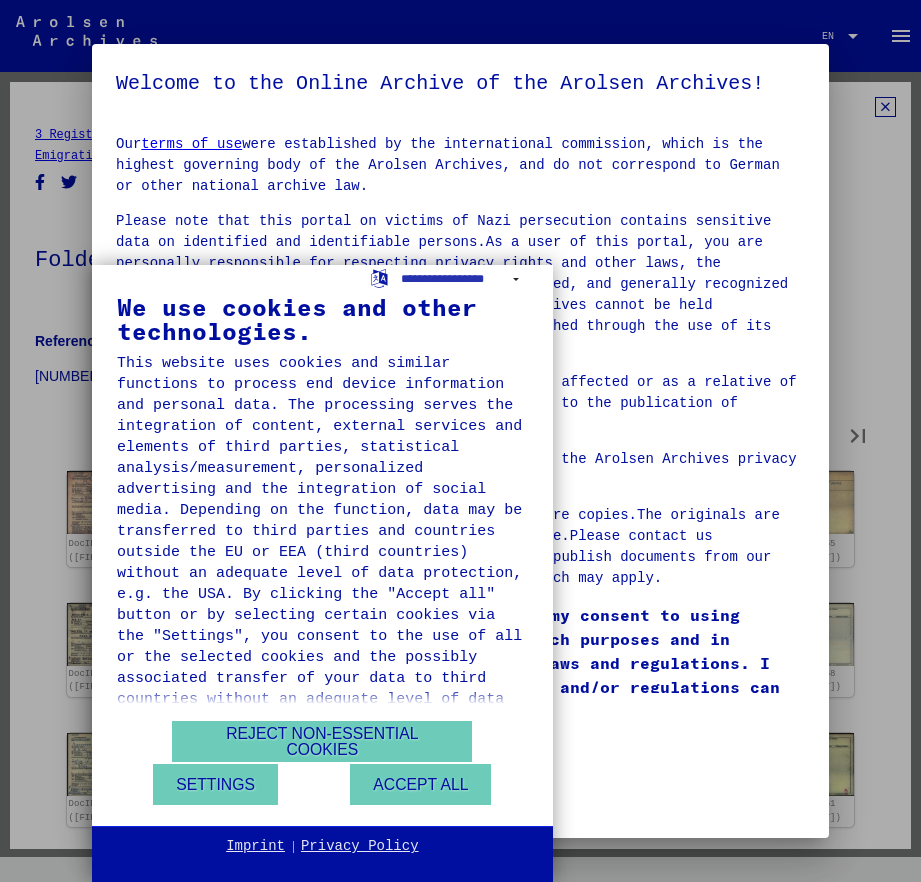 type on "*" 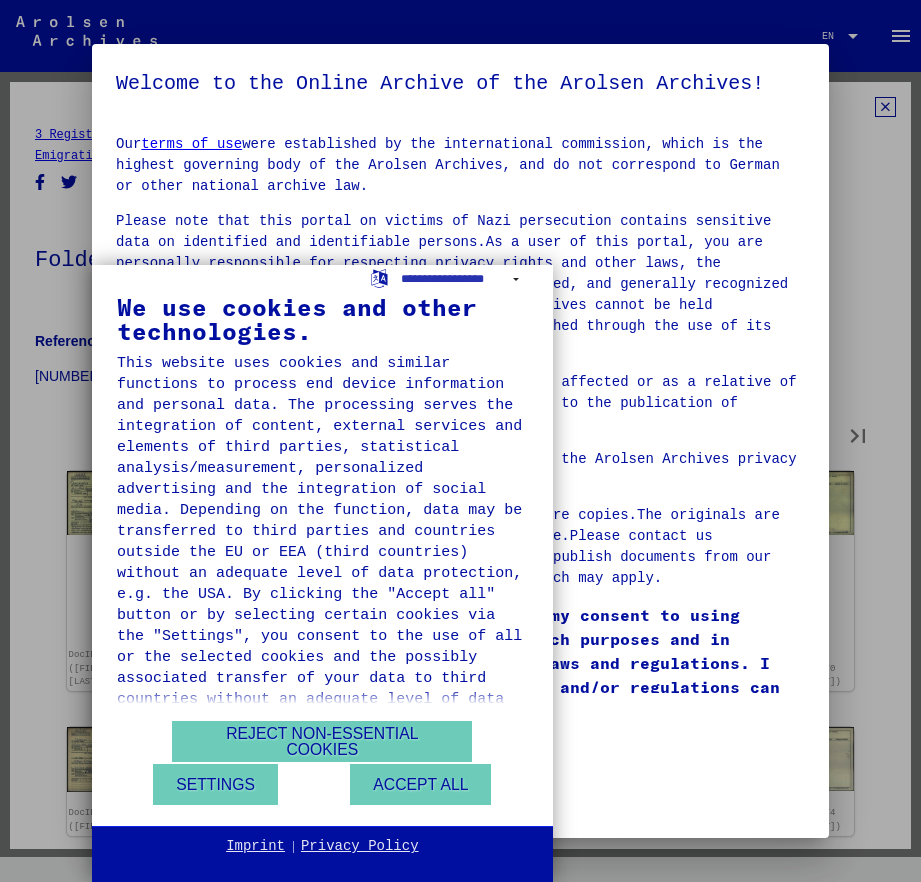 type on "*" 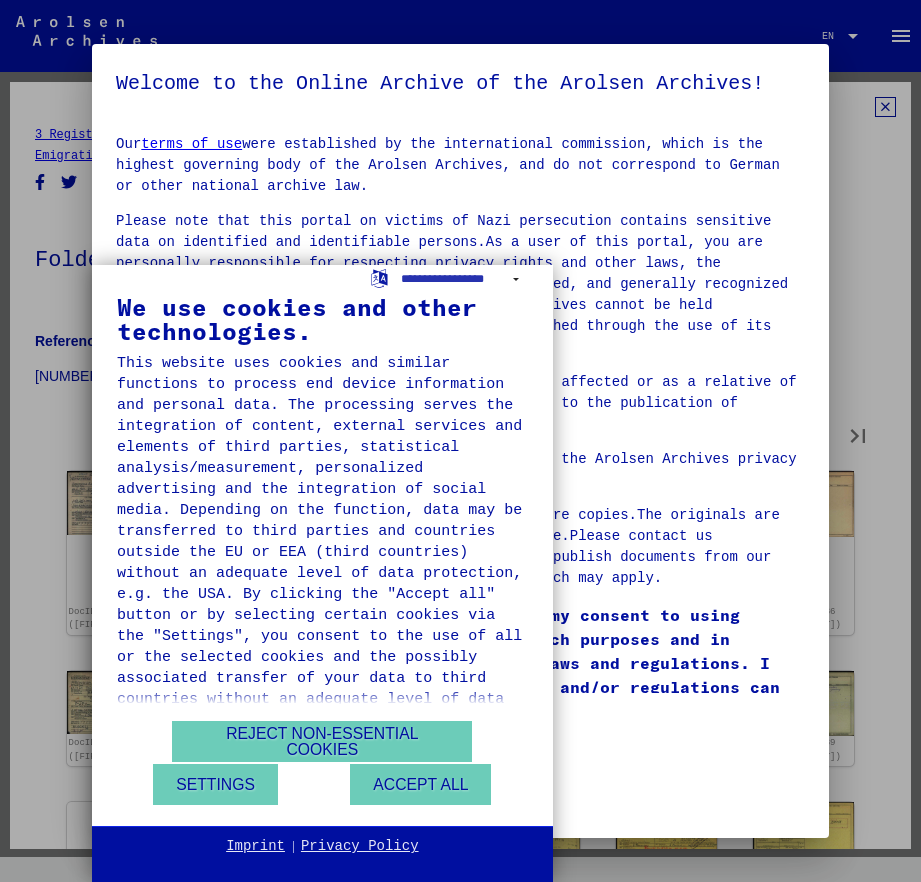 type on "*" 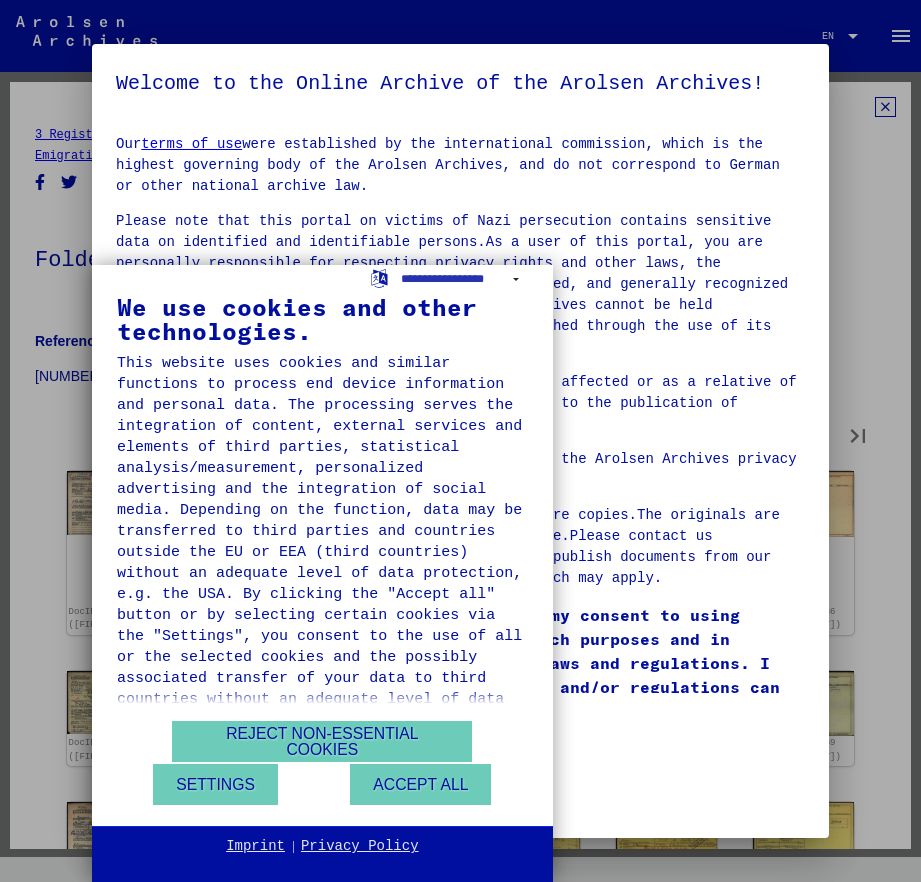 type on "*" 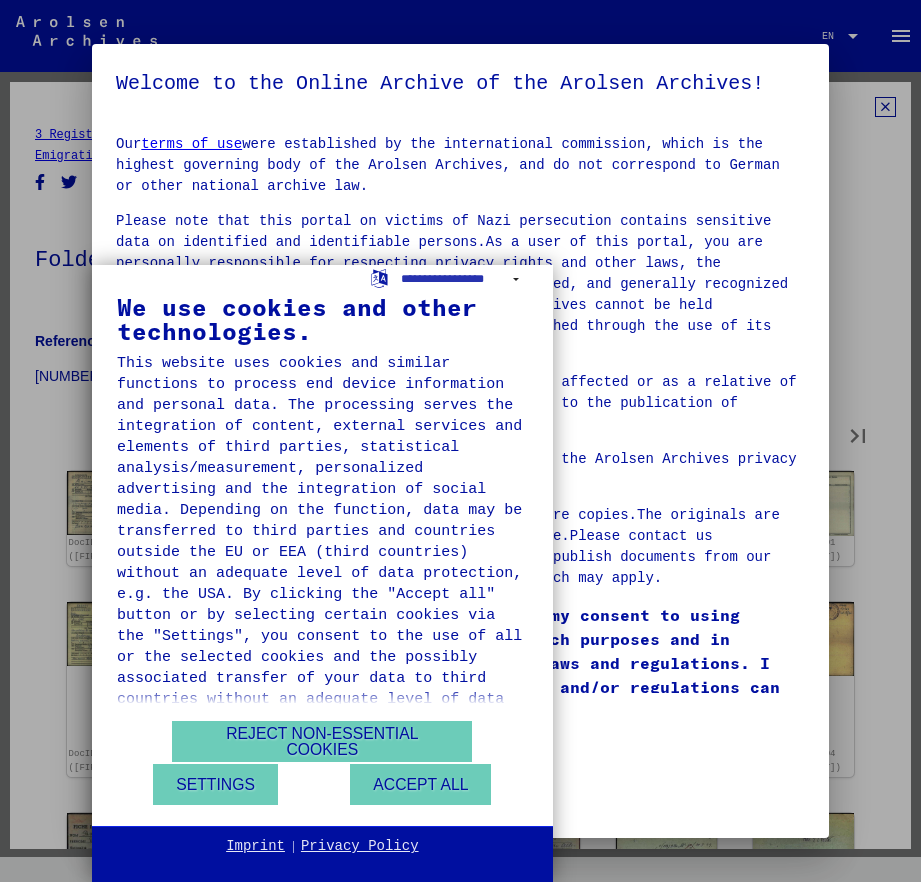 type on "*" 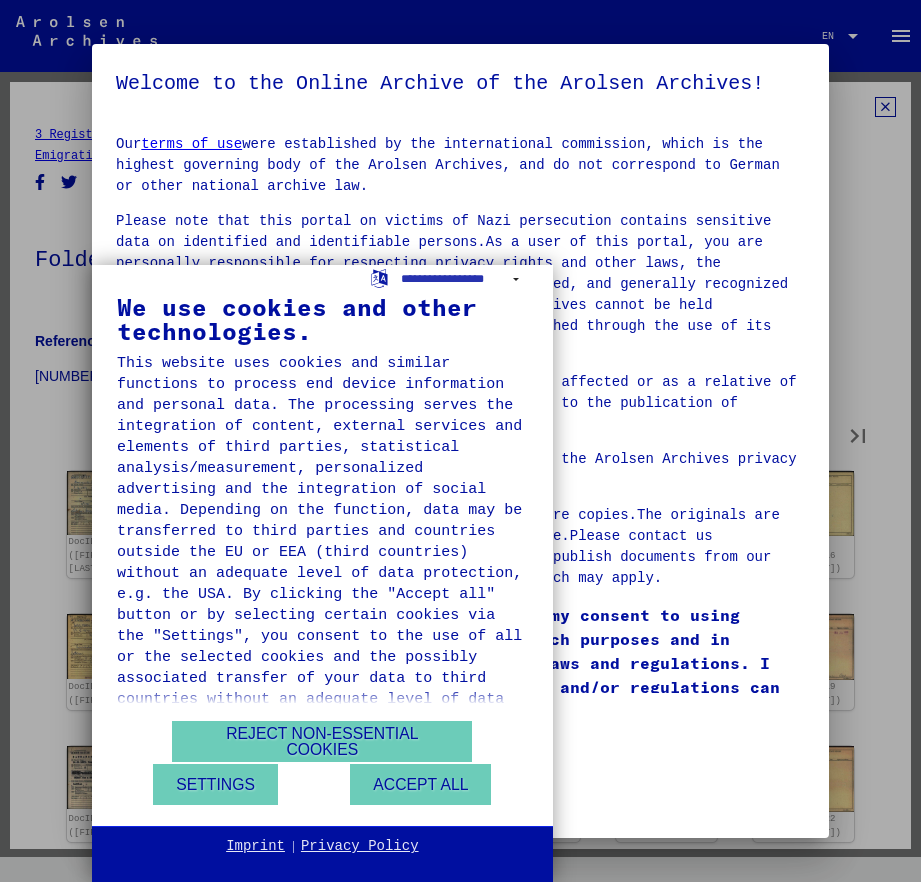 type on "*" 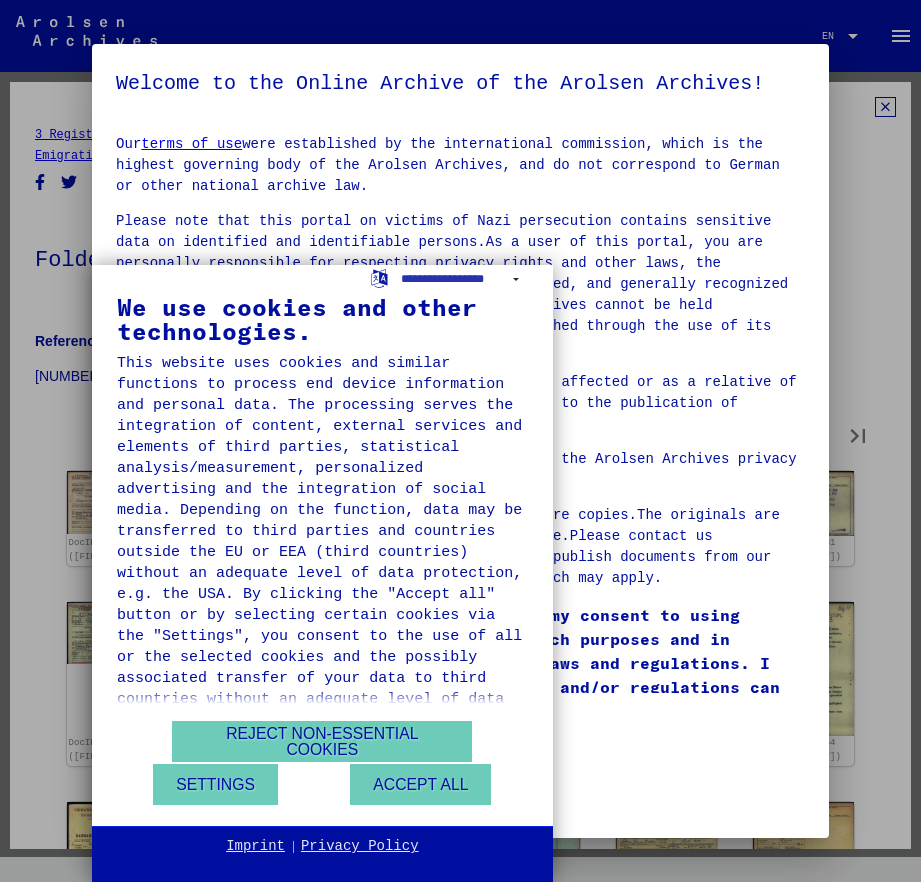 type on "*" 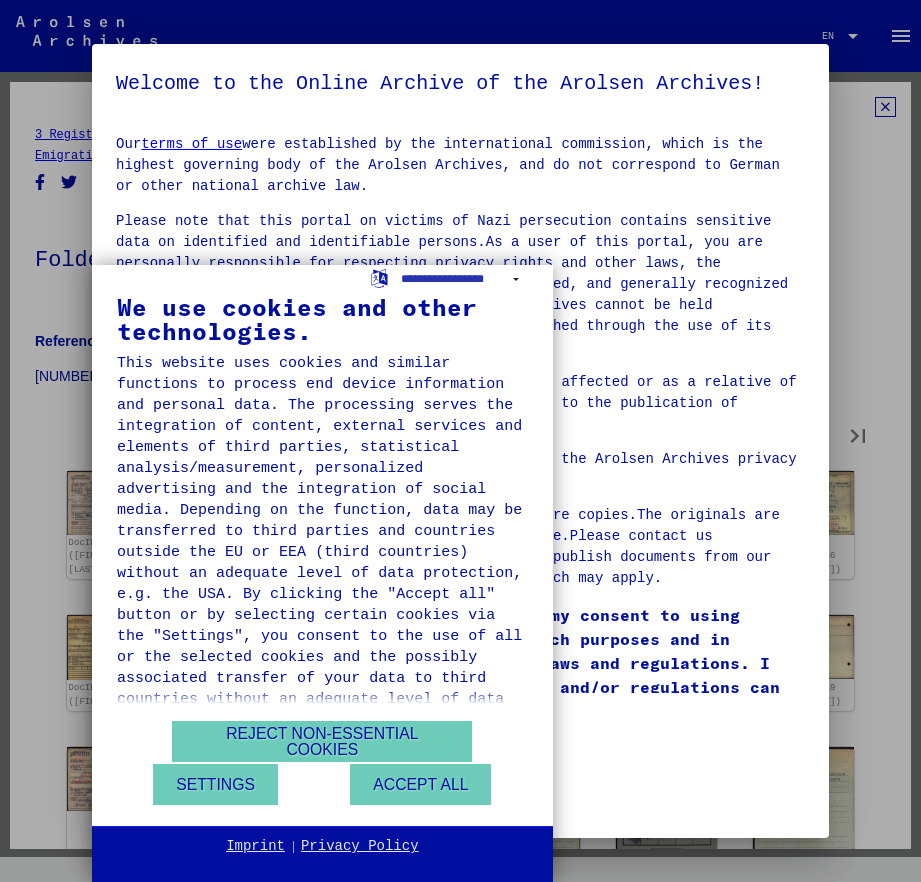 type on "**" 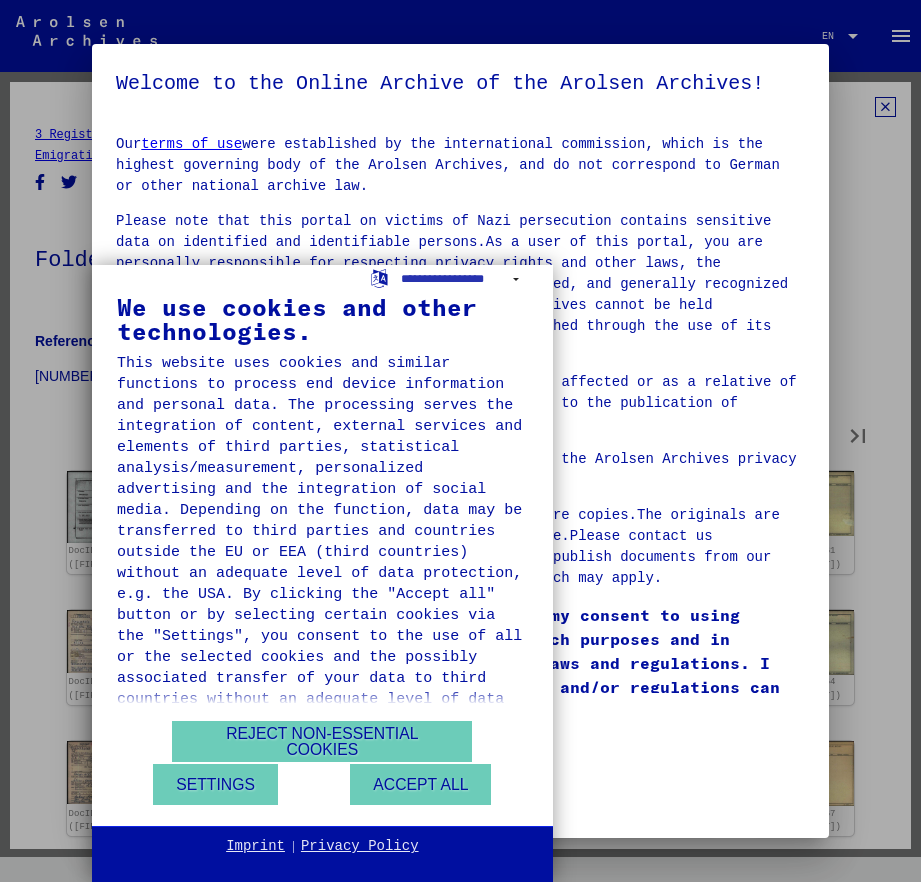 type on "**" 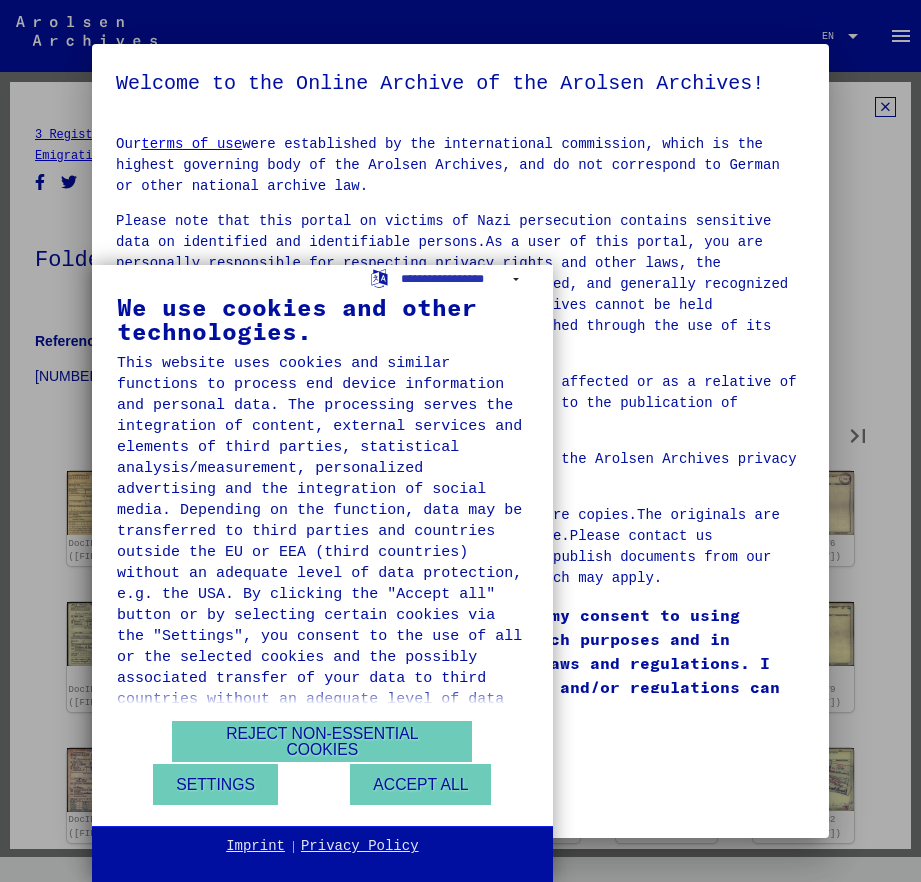 type on "**" 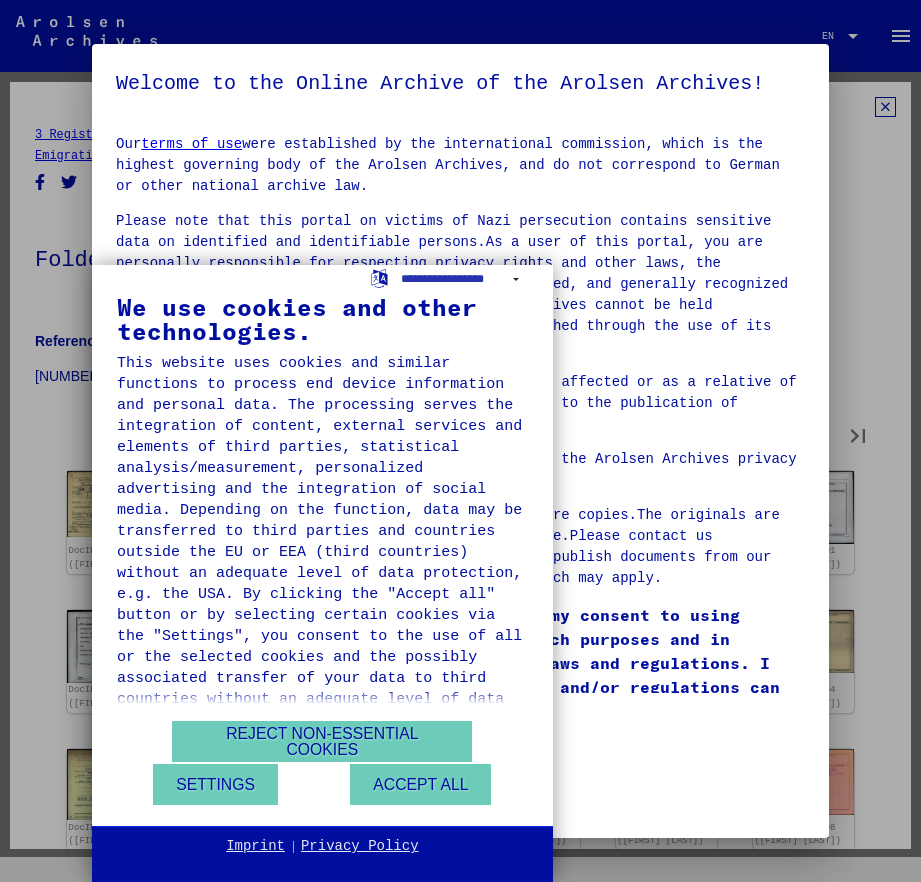 type on "**" 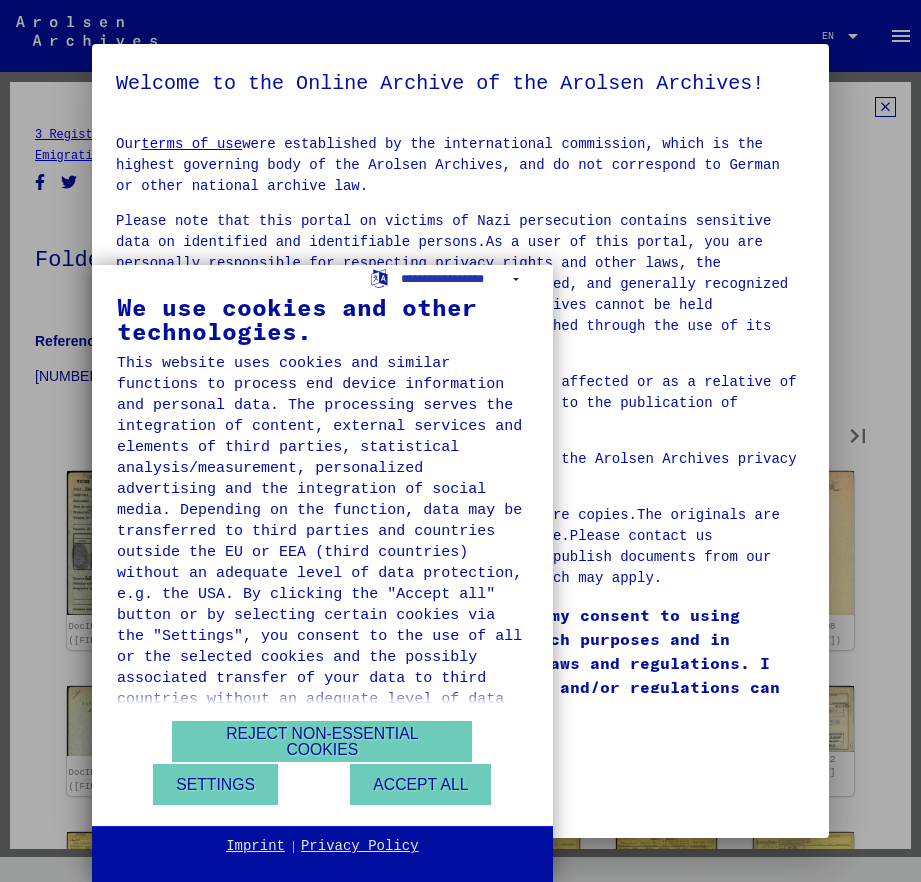 type on "**" 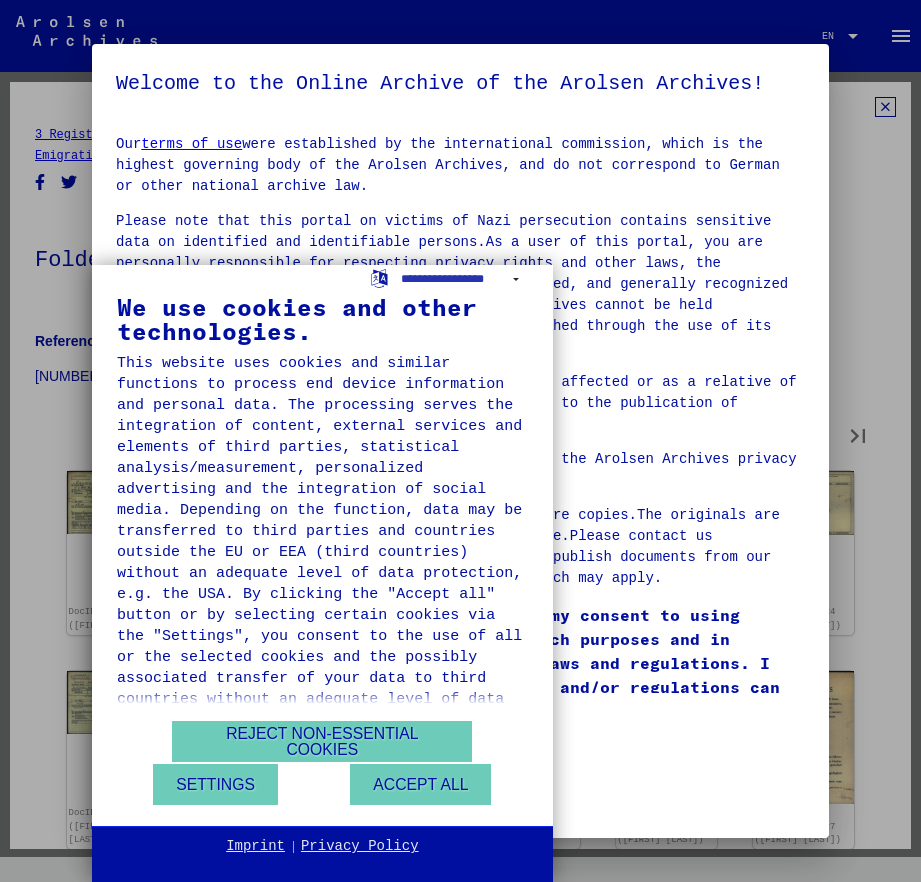 type on "**" 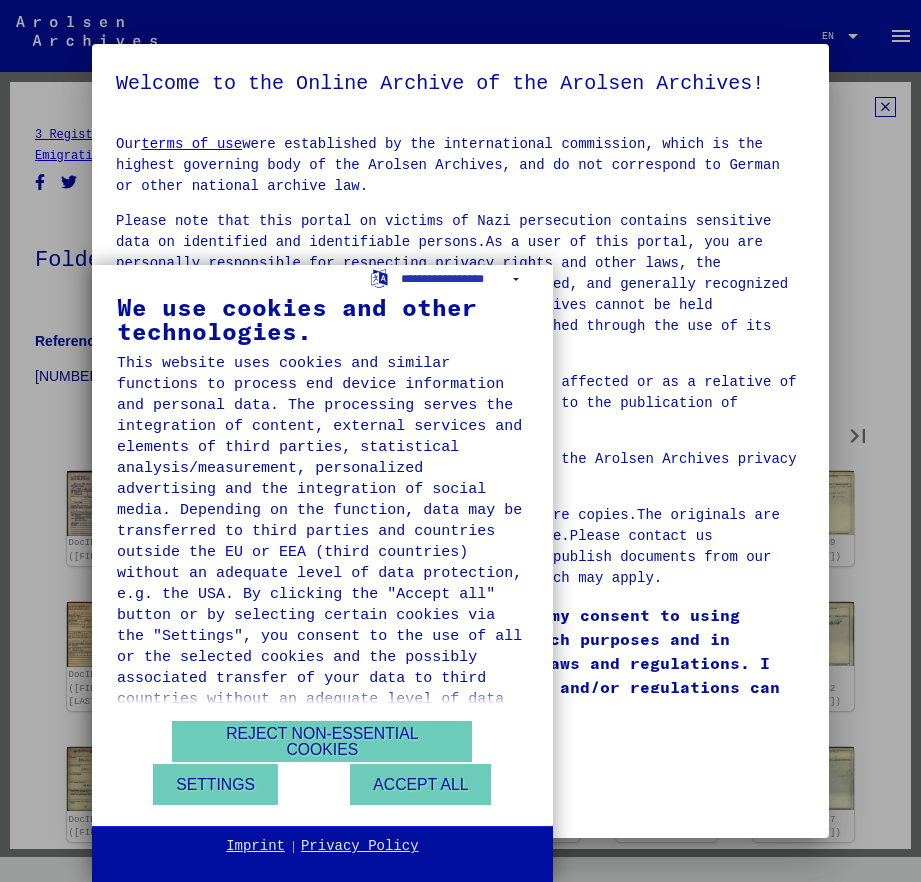 type on "**" 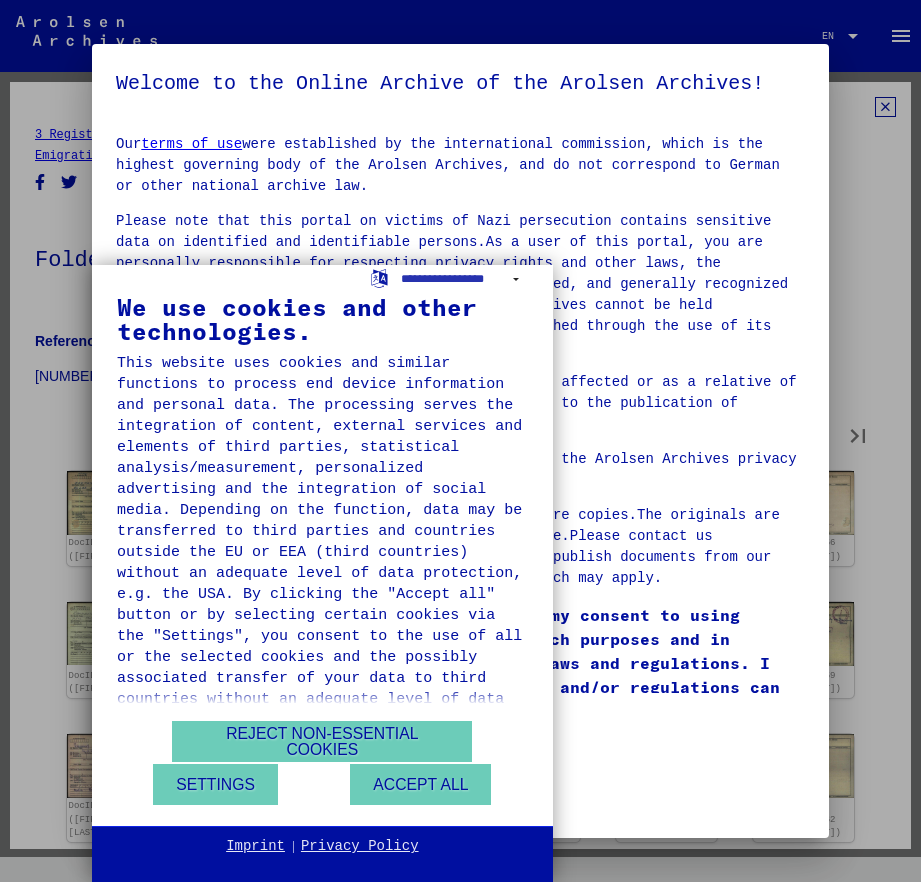 type on "**" 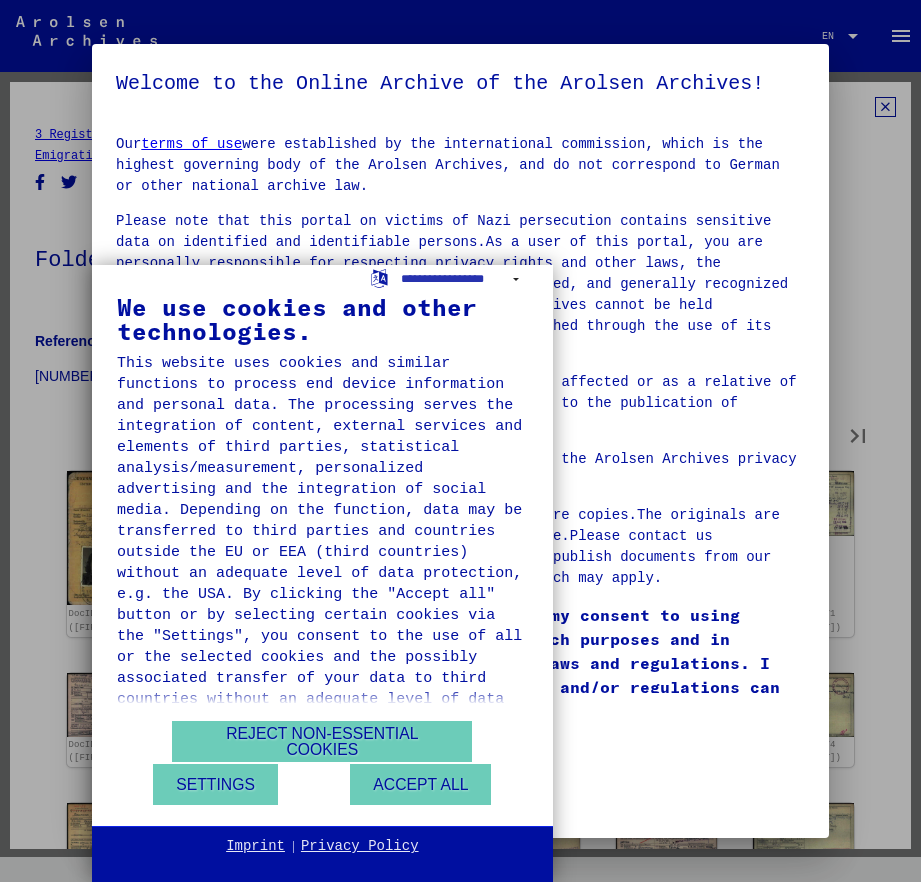 type on "**" 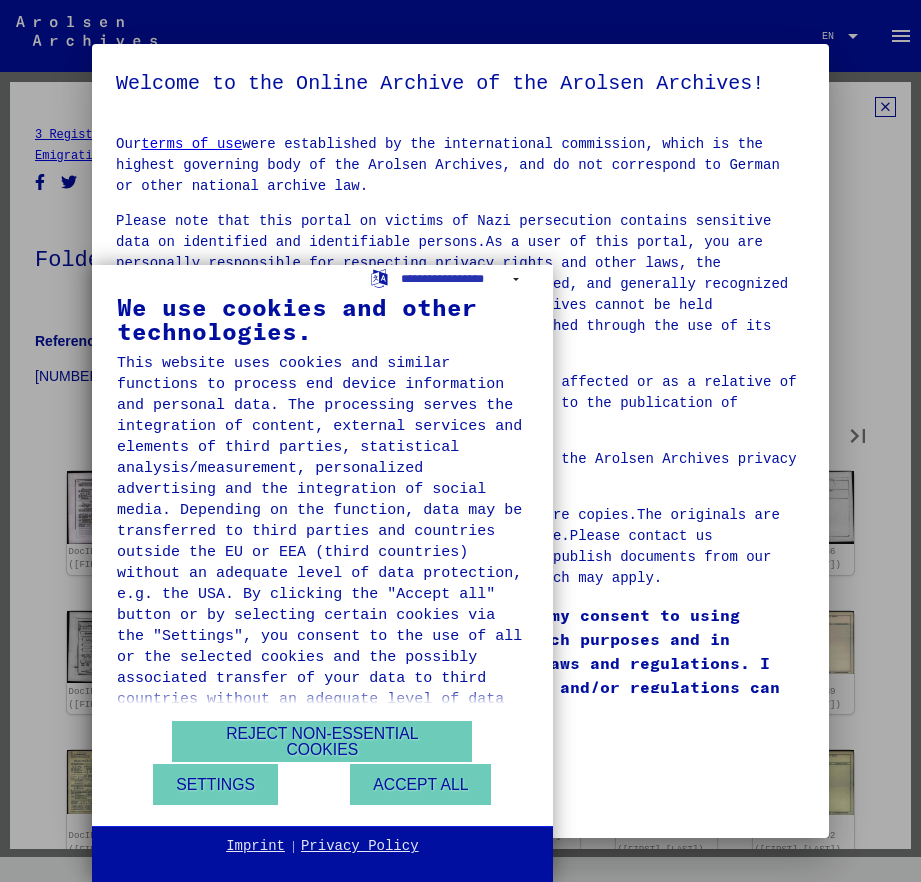 type on "**" 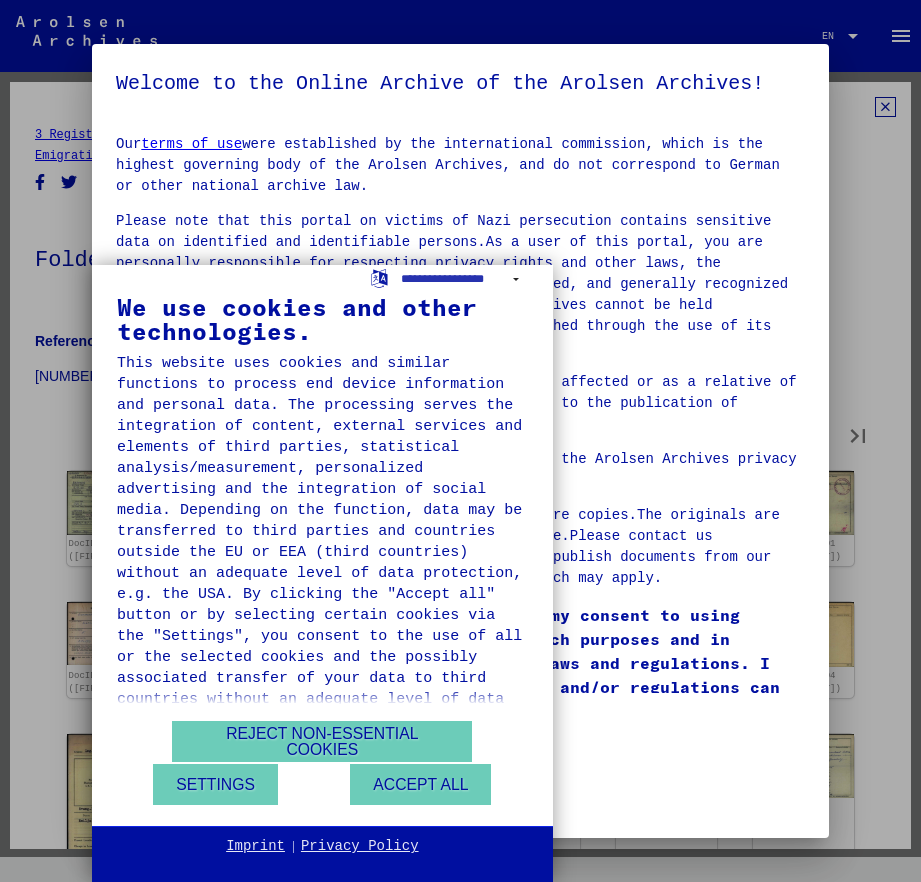 type on "**" 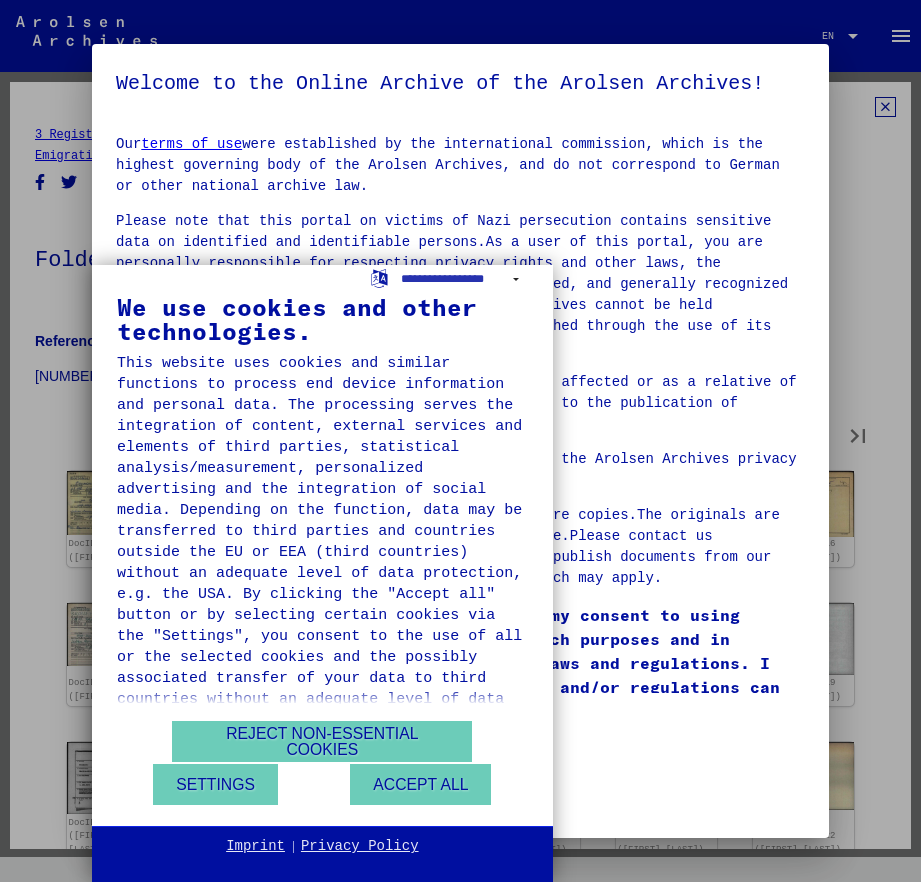 type on "**" 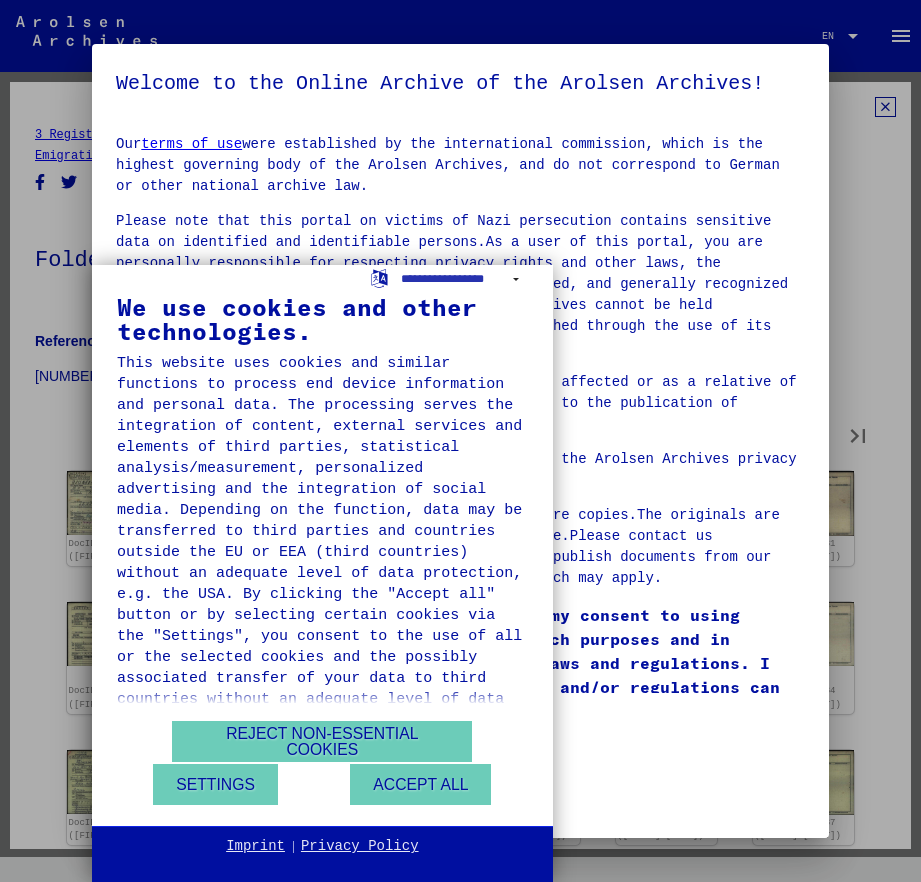 type on "**" 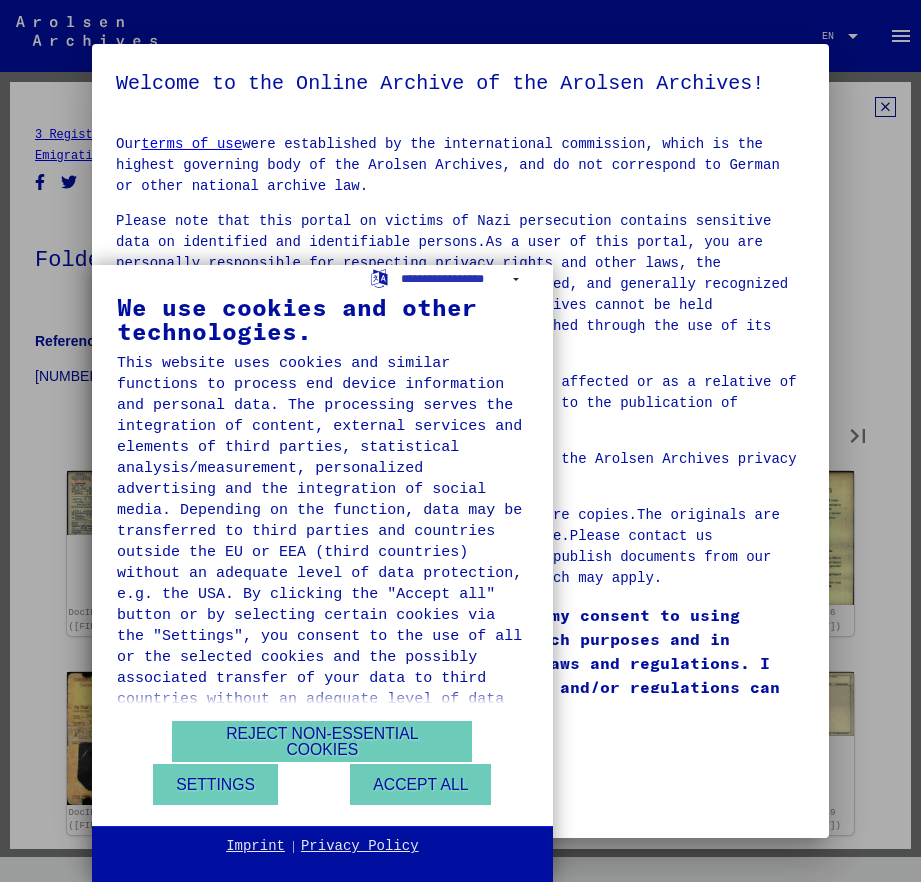 type on "**" 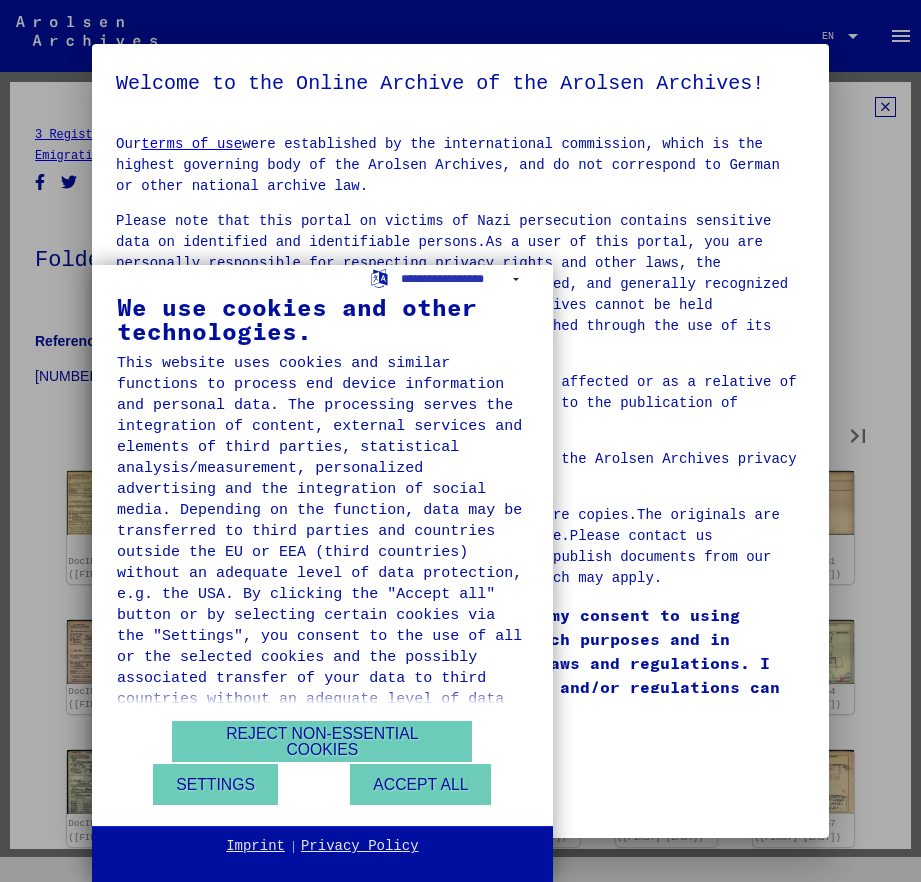 type on "**" 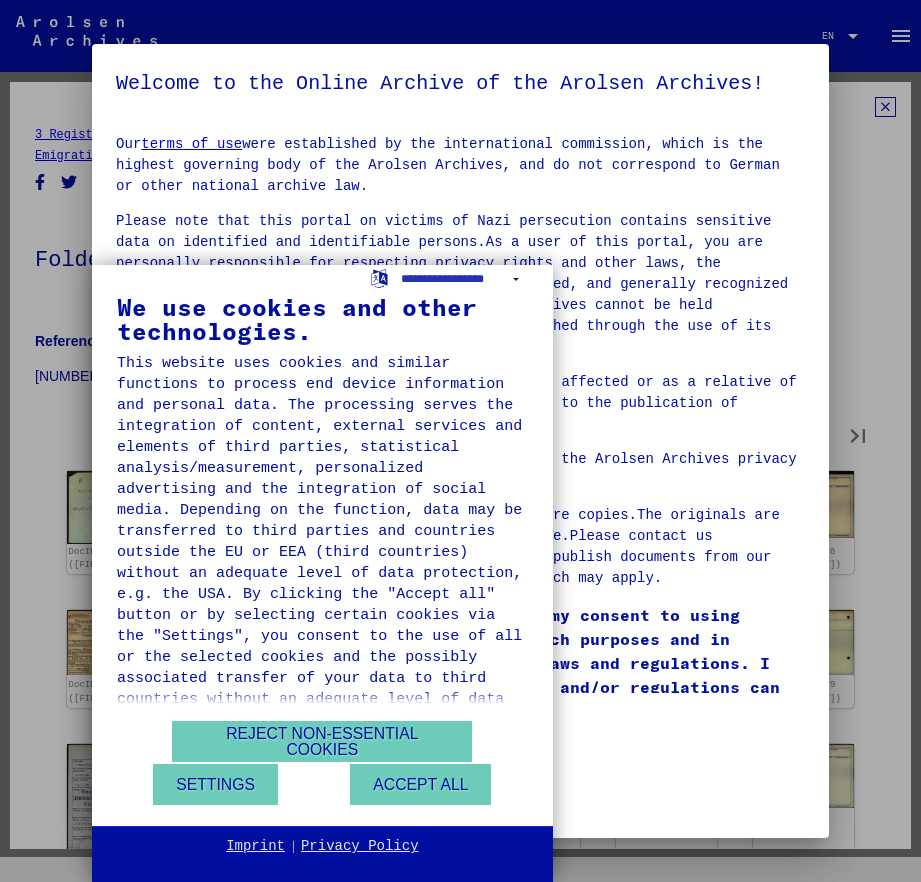 type on "**" 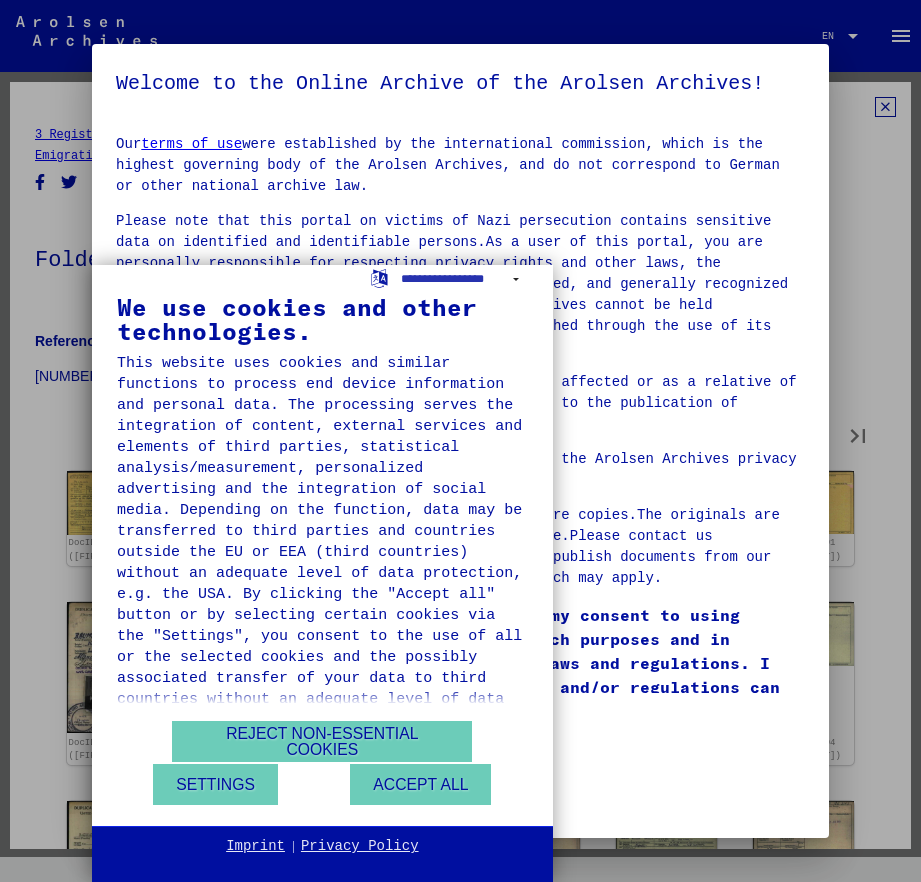 type on "**" 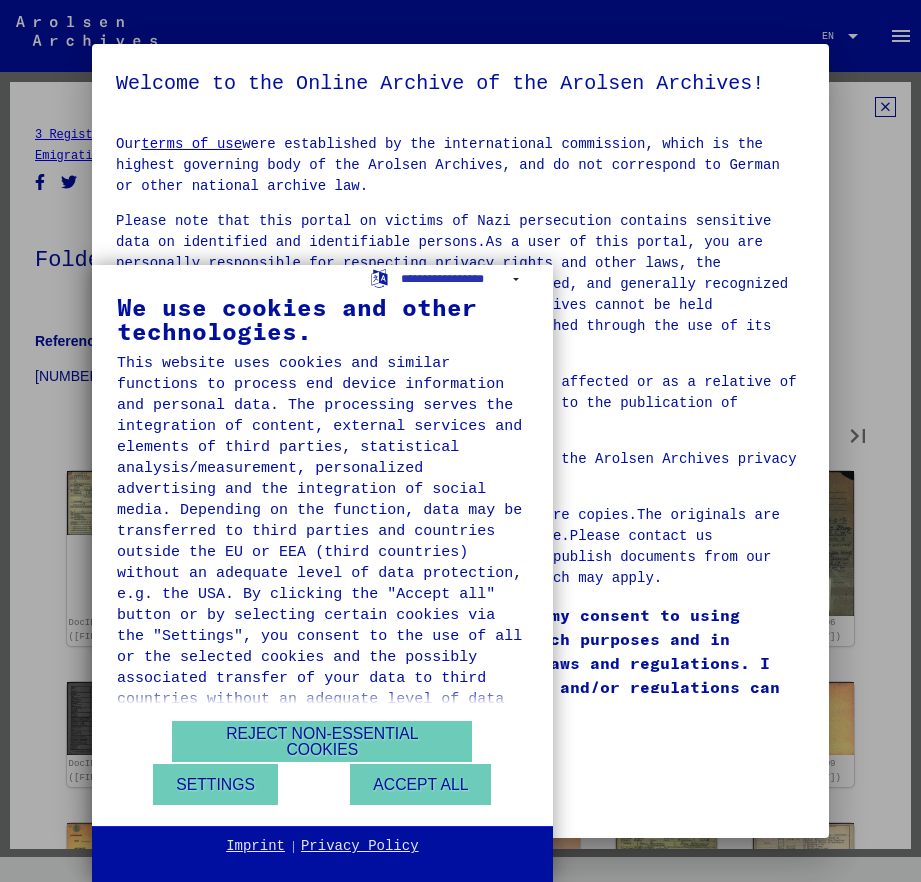 type on "**" 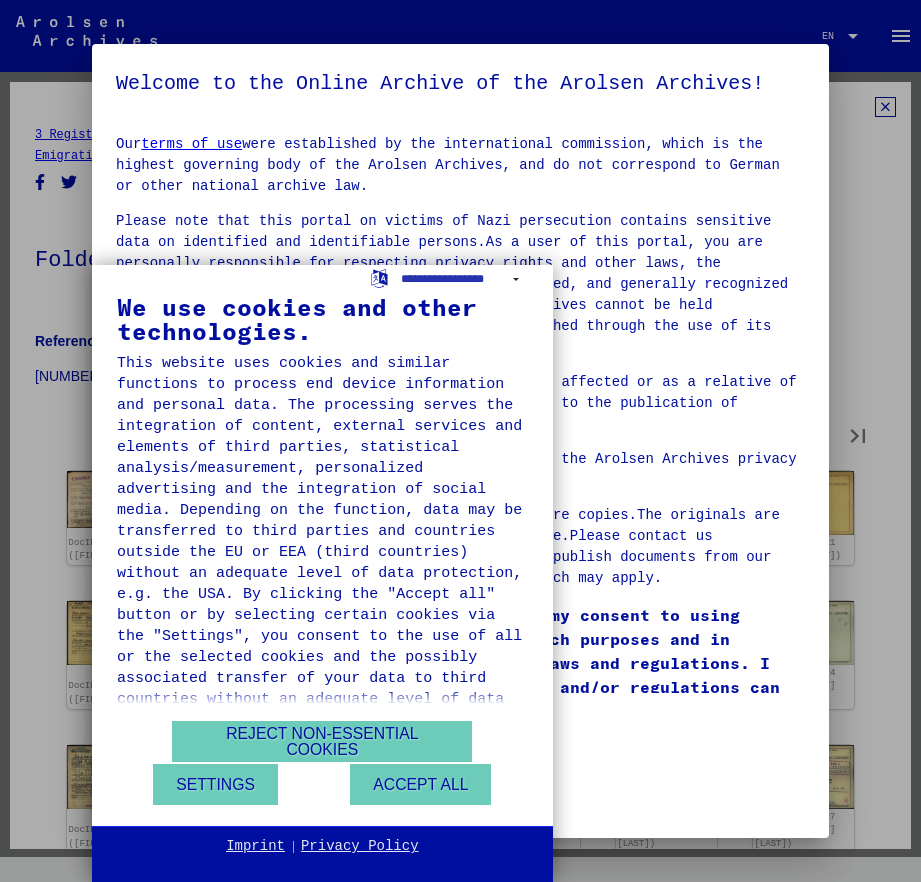 type on "**" 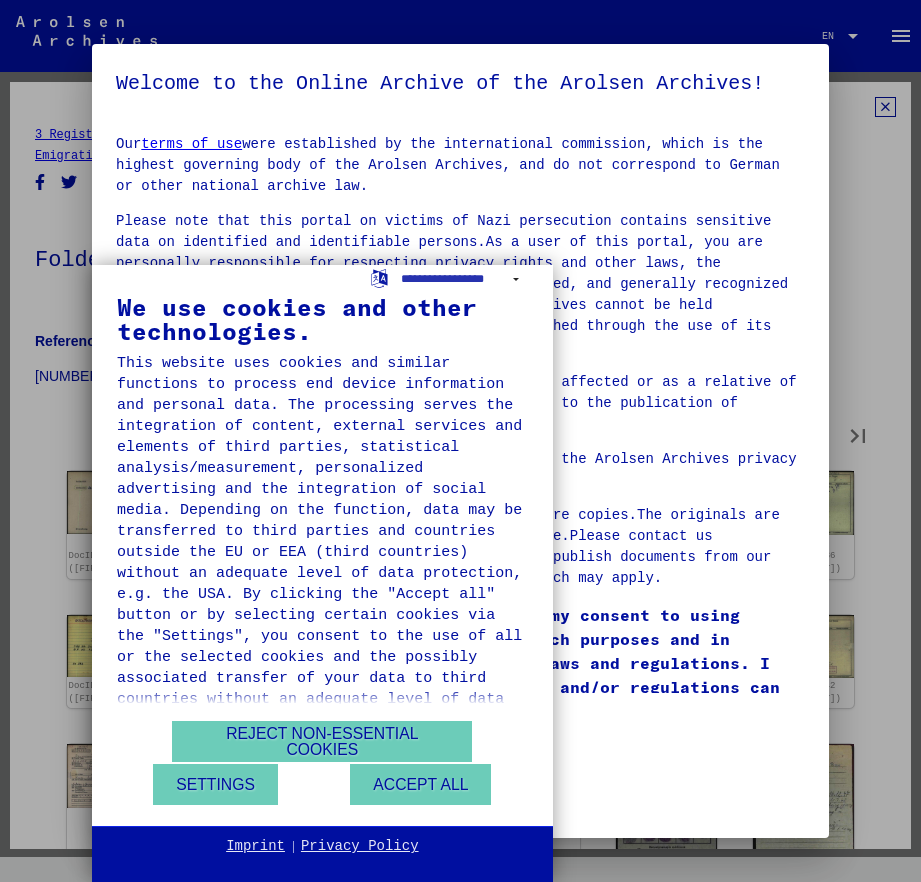 type on "**" 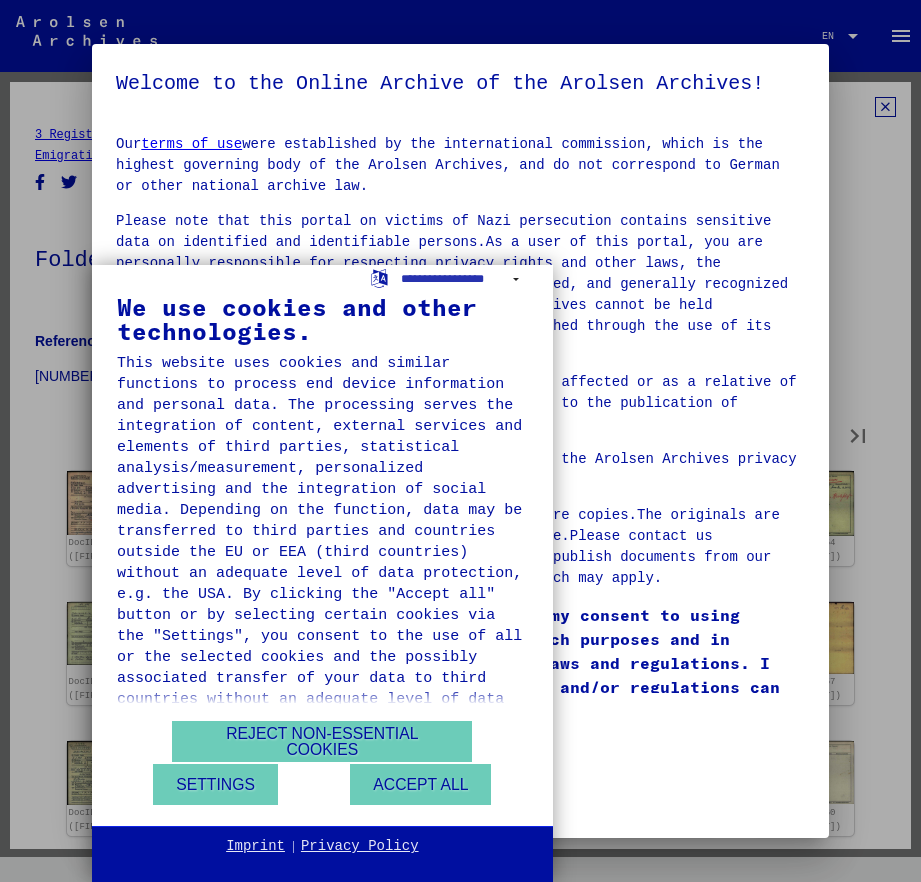 type on "**" 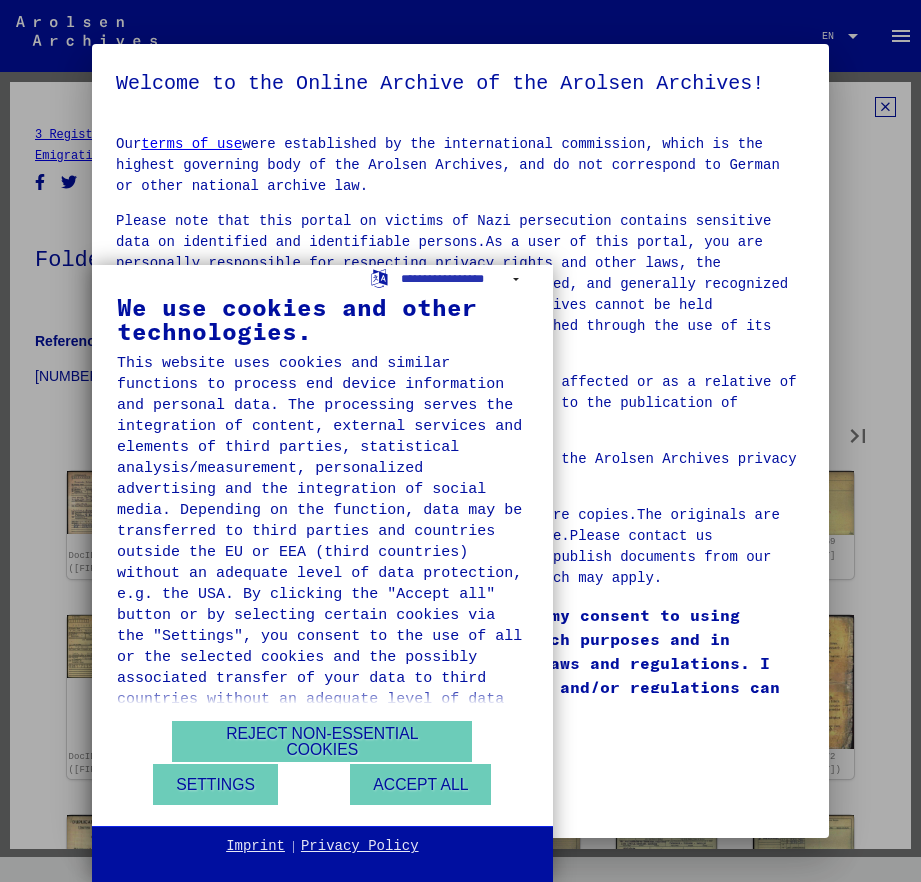 type on "**" 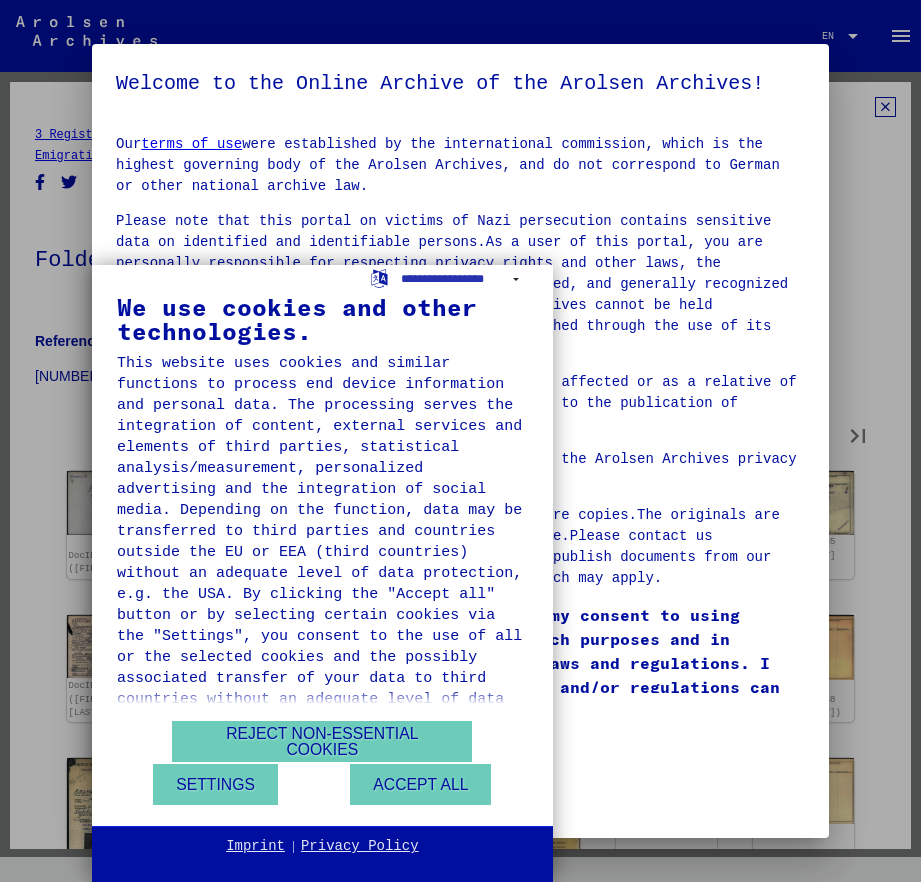 type on "**" 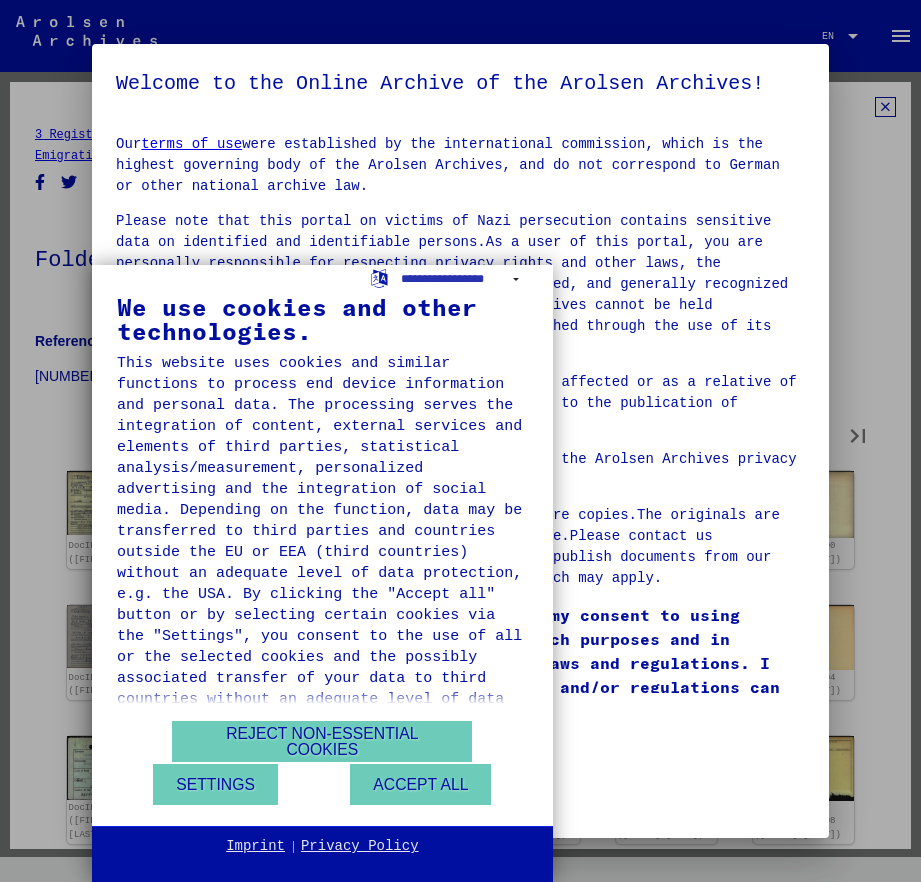 type on "**" 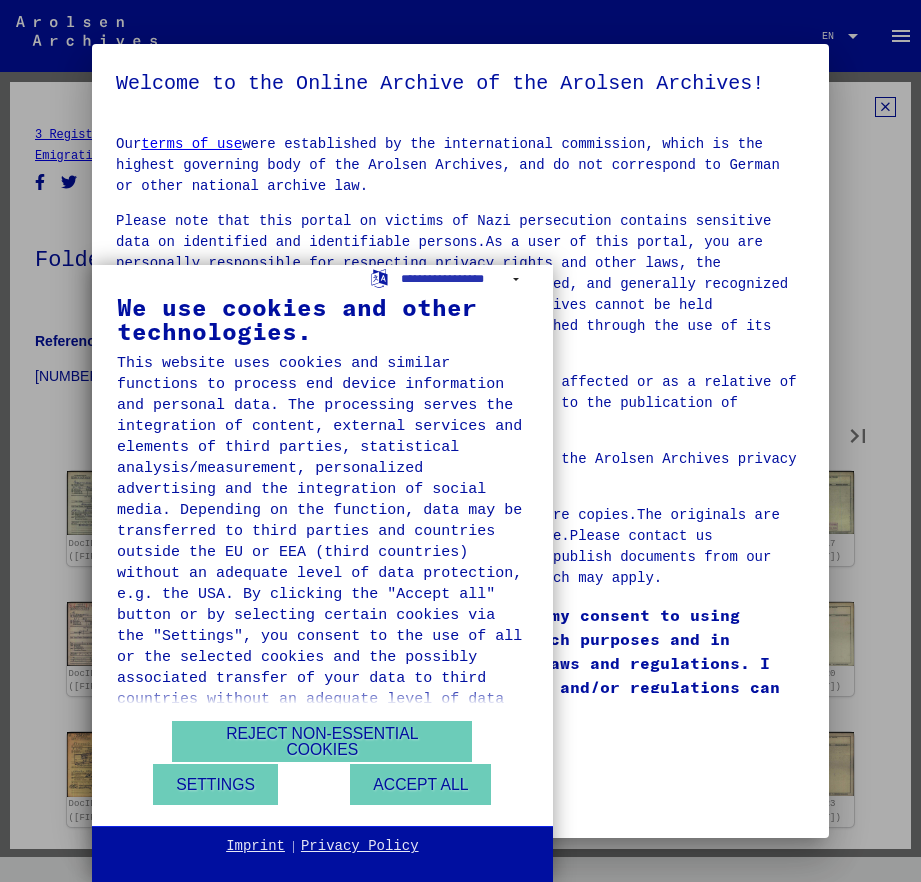 type on "**" 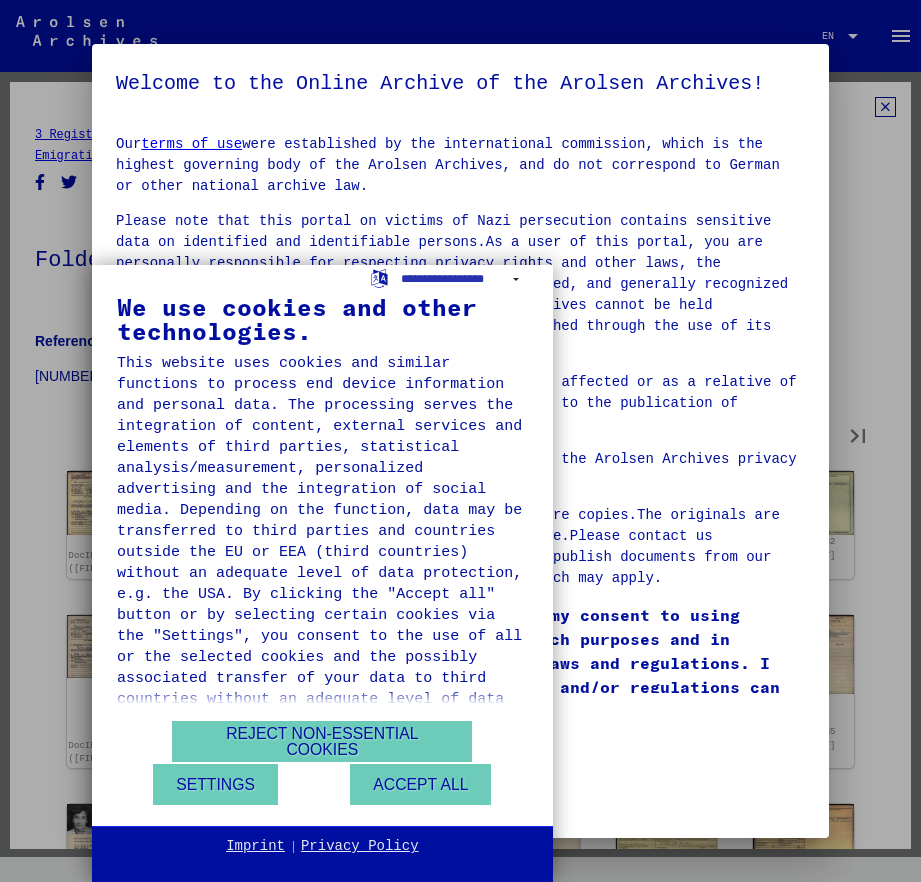 type on "**" 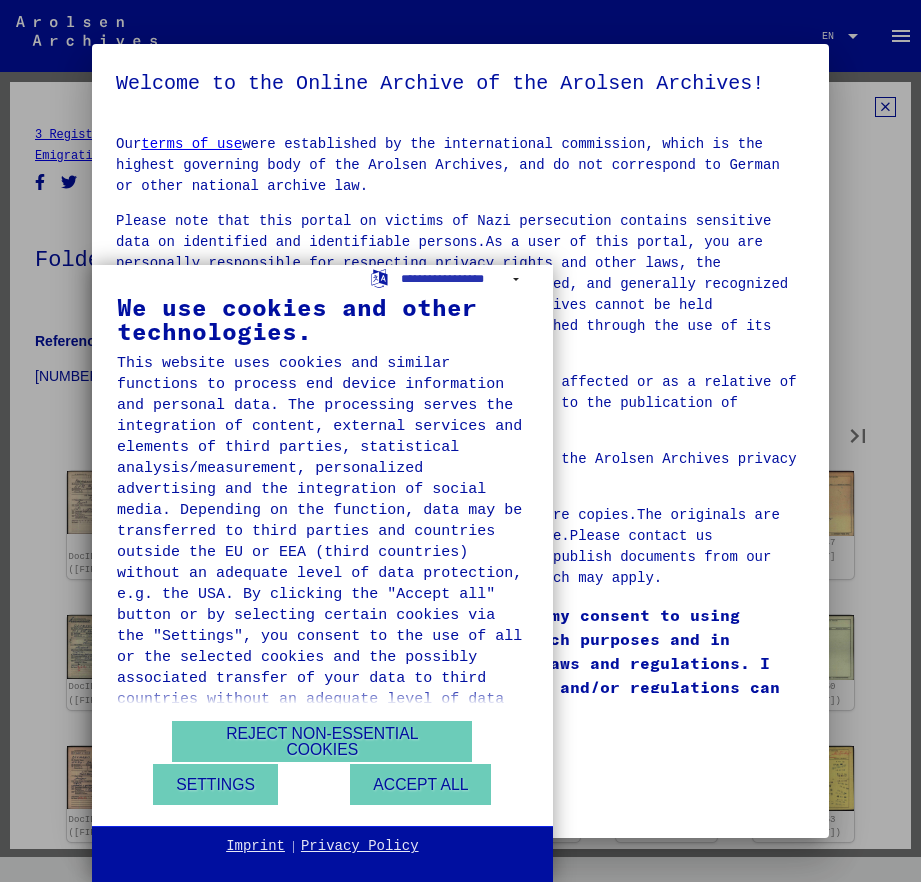 type on "**" 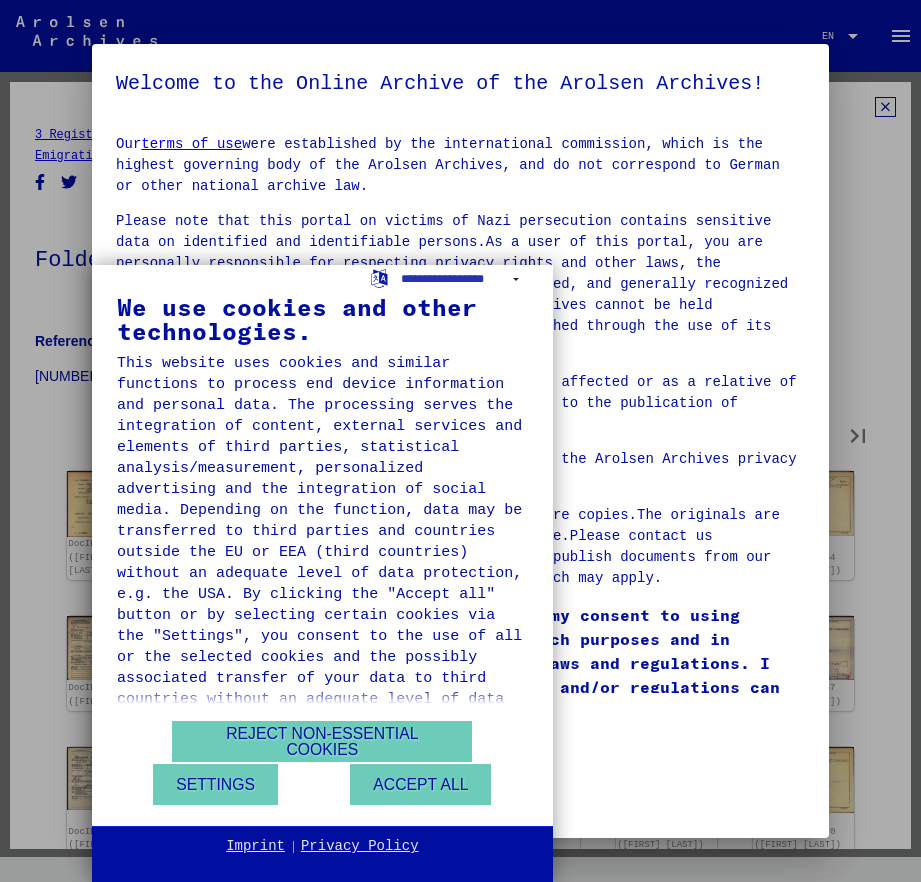 type on "**" 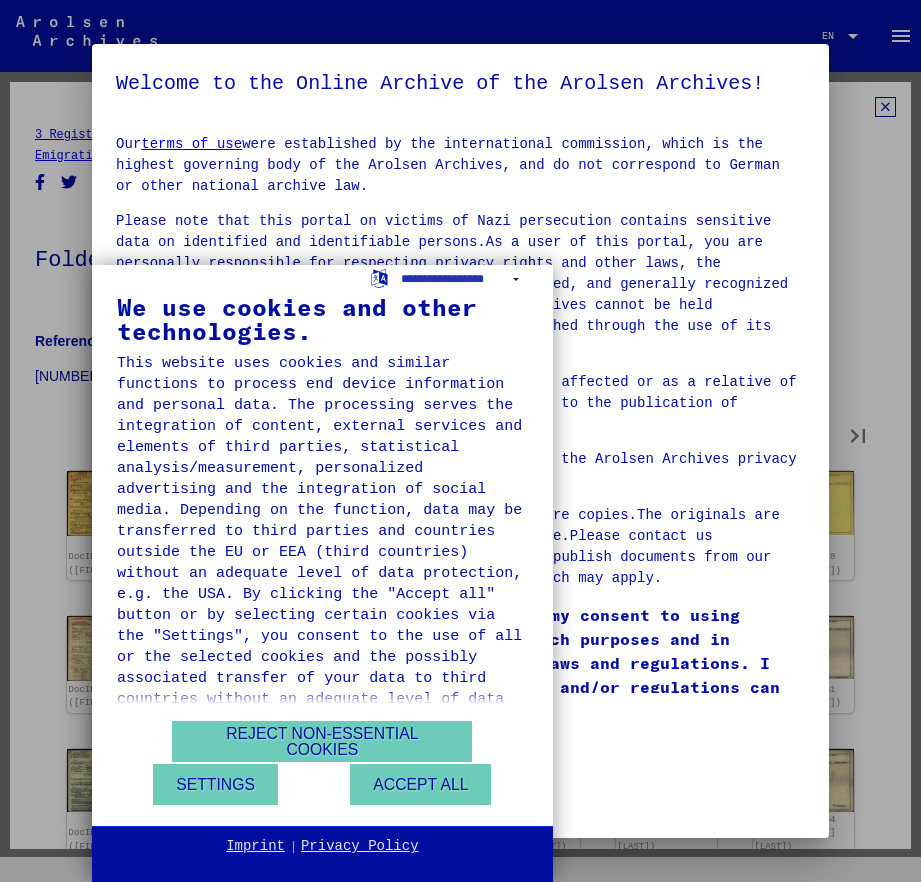 type on "**" 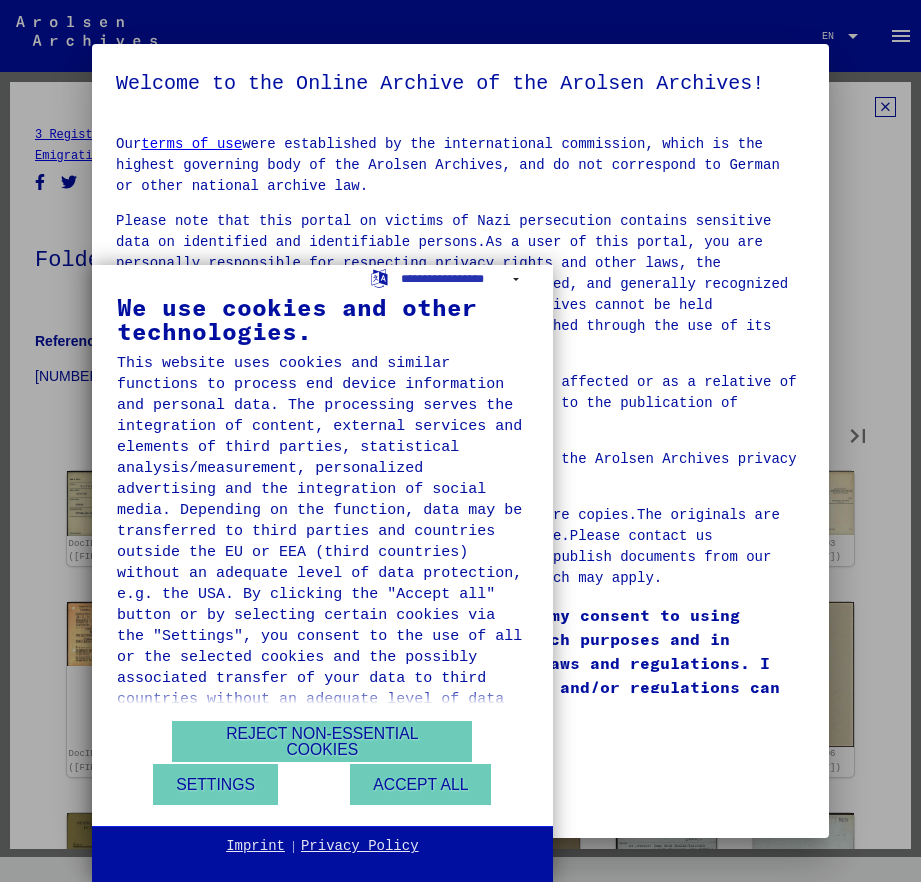 type on "**" 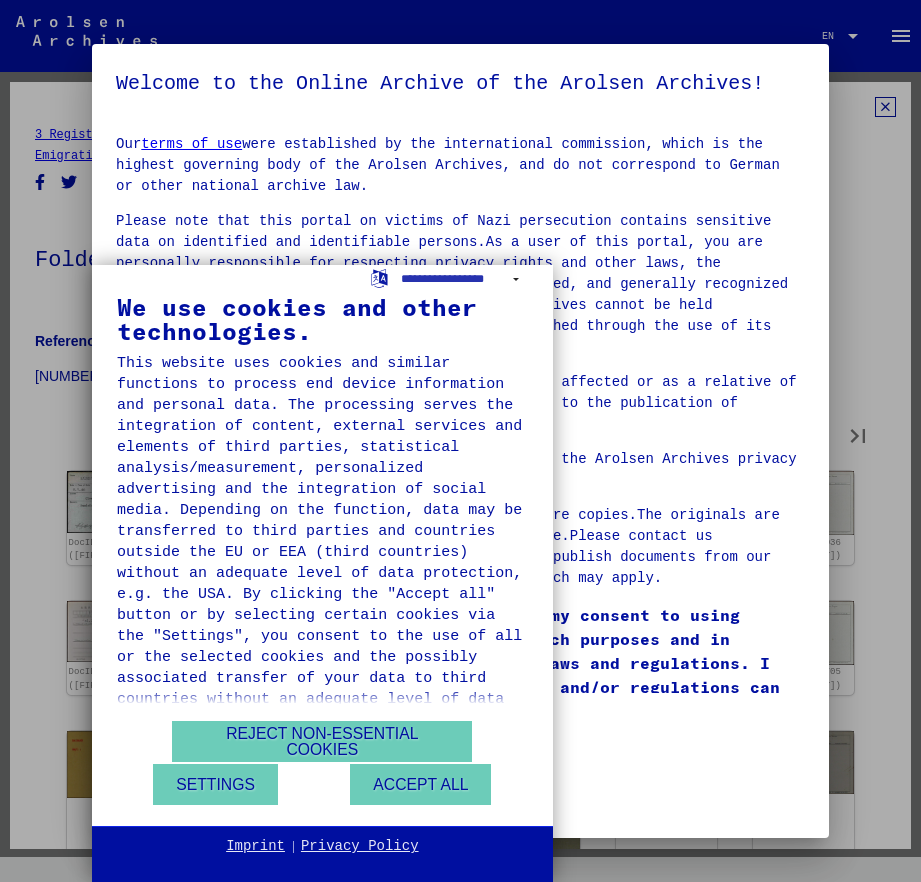 type on "**" 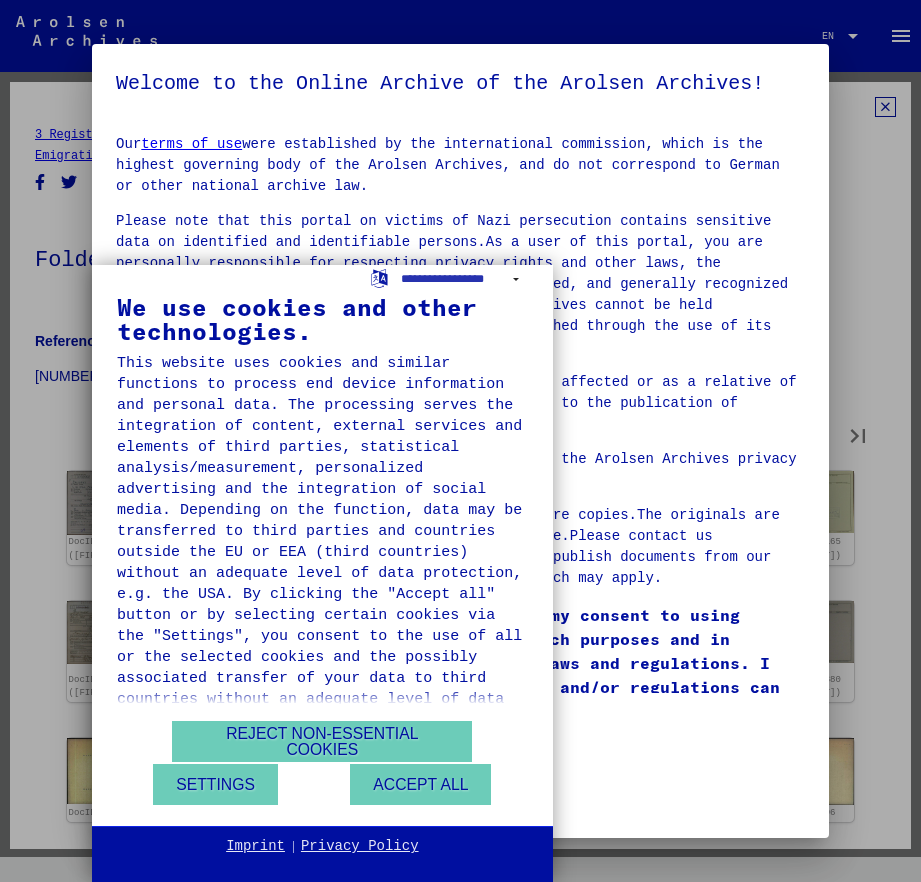 type on "**" 